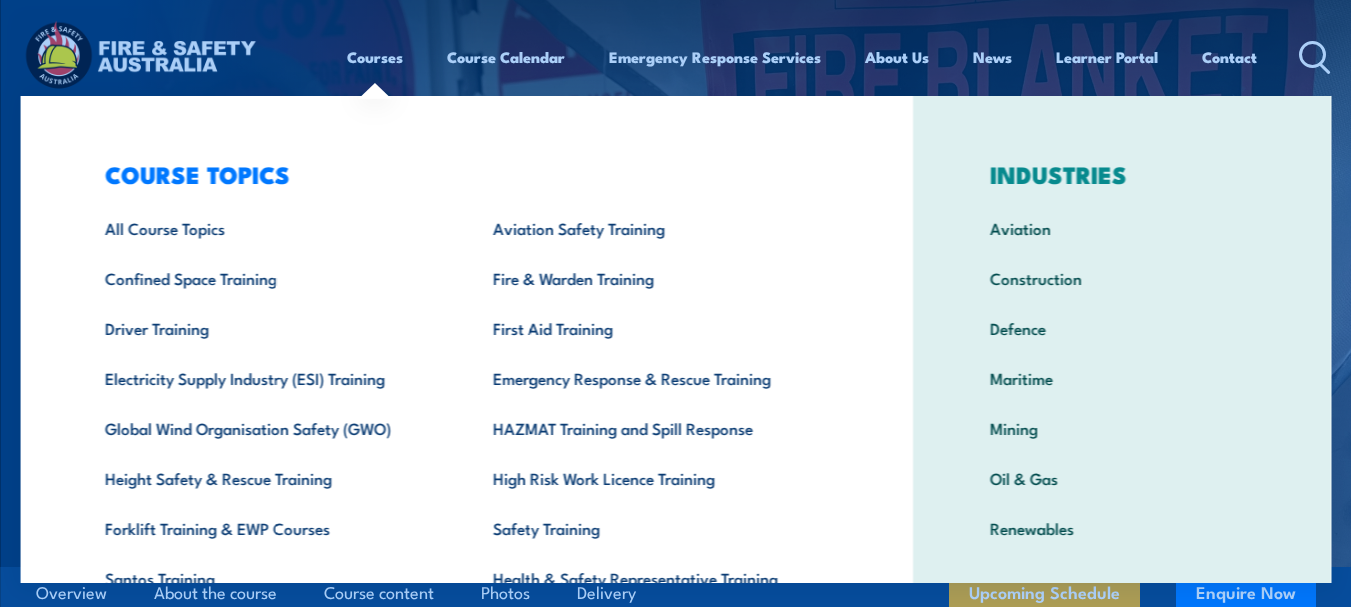 scroll, scrollTop: 0, scrollLeft: 0, axis: both 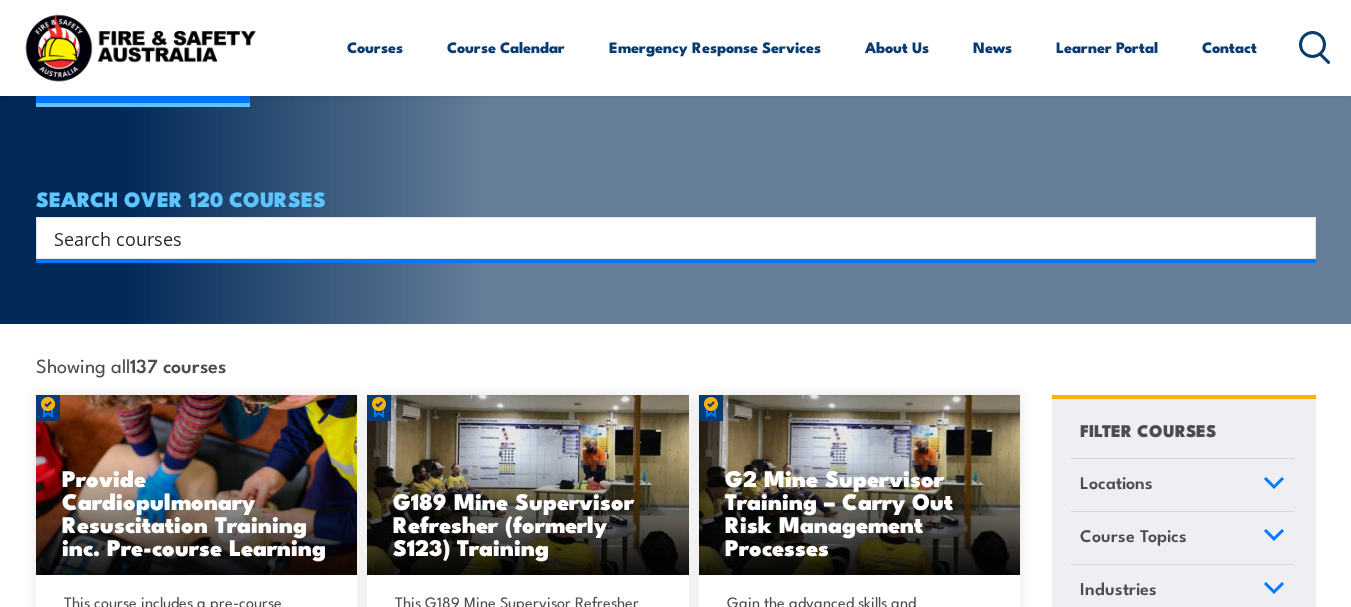 click at bounding box center [663, 238] 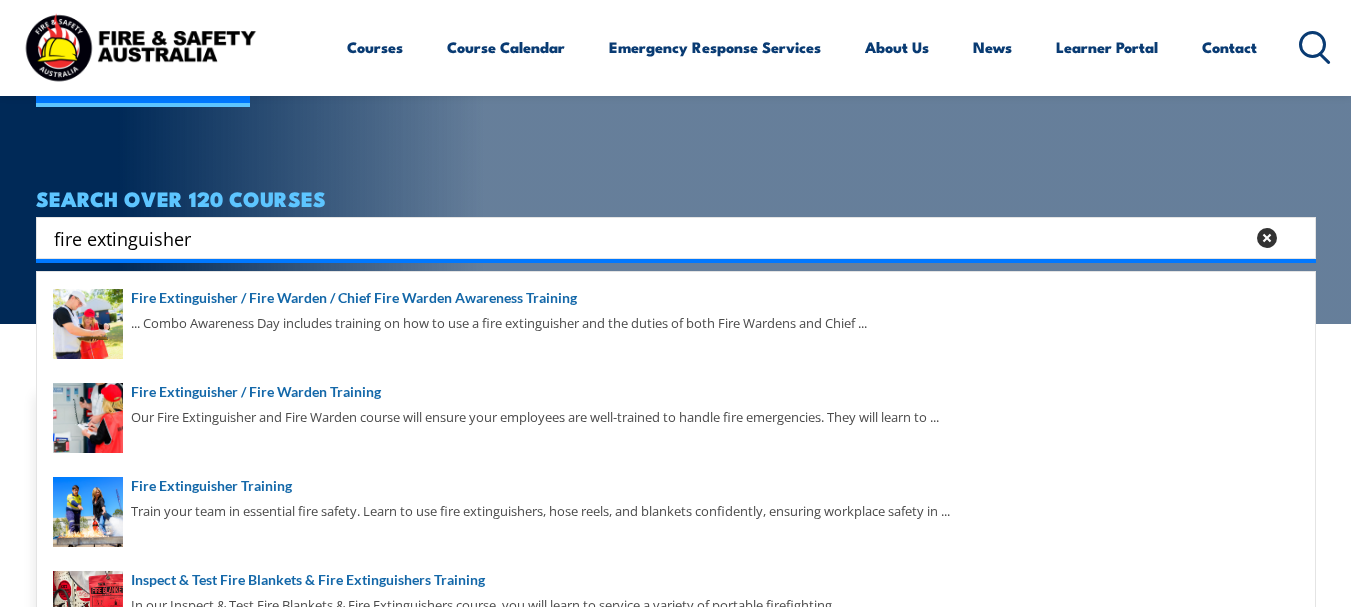type on "fire extinguisher" 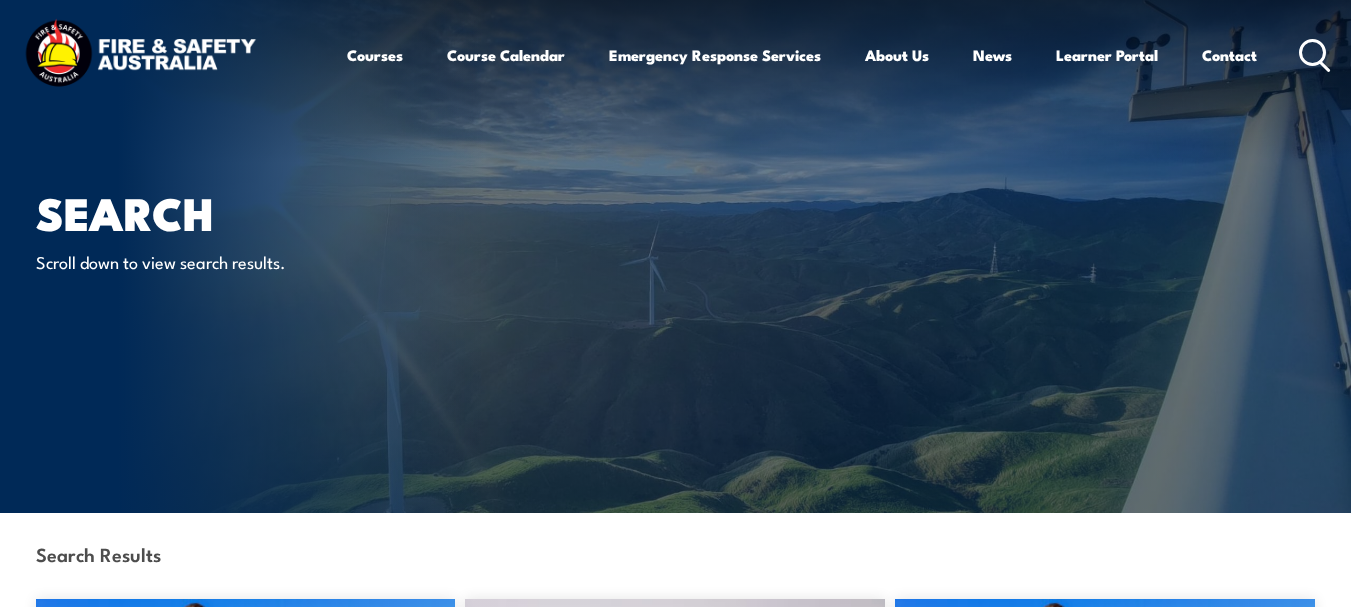 scroll, scrollTop: 0, scrollLeft: 0, axis: both 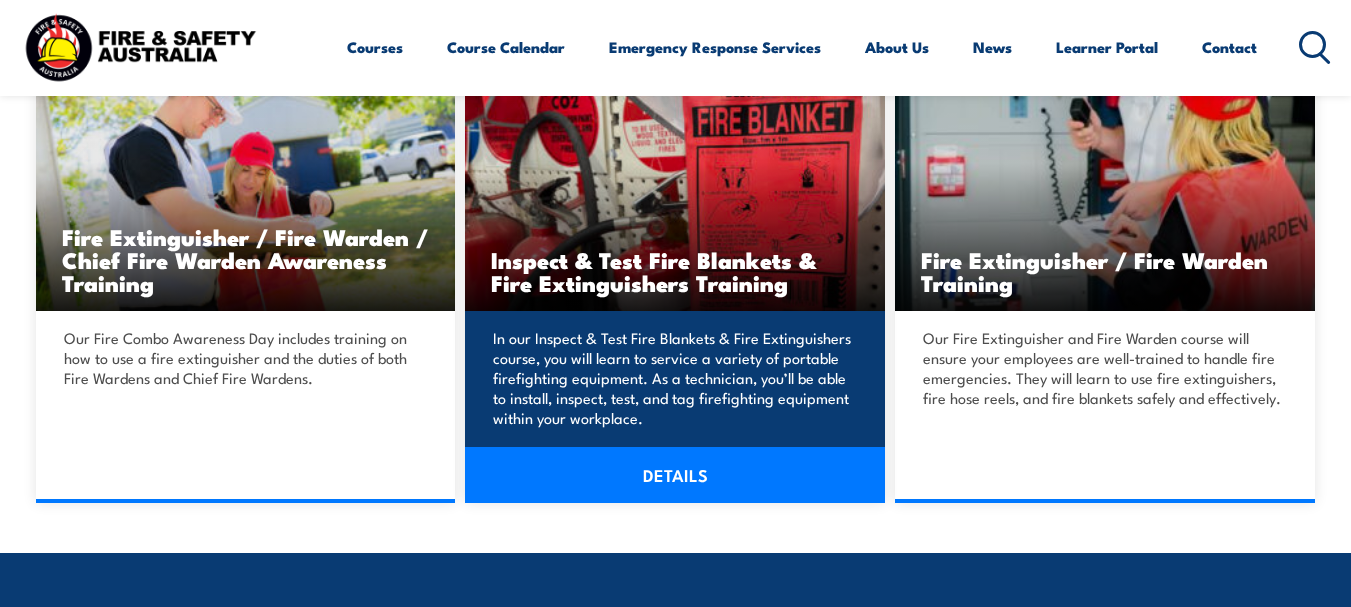 click on "Inspect & Test Fire Blankets & Fire Extinguishers Training" at bounding box center (675, 271) 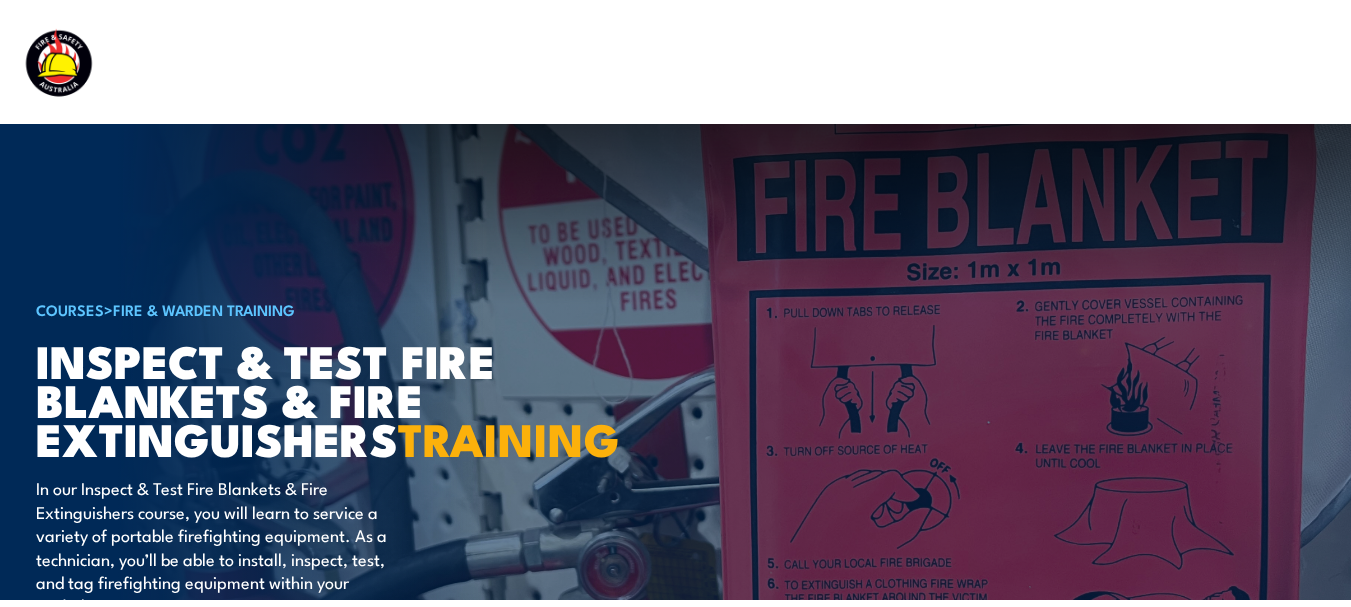 scroll, scrollTop: 0, scrollLeft: 0, axis: both 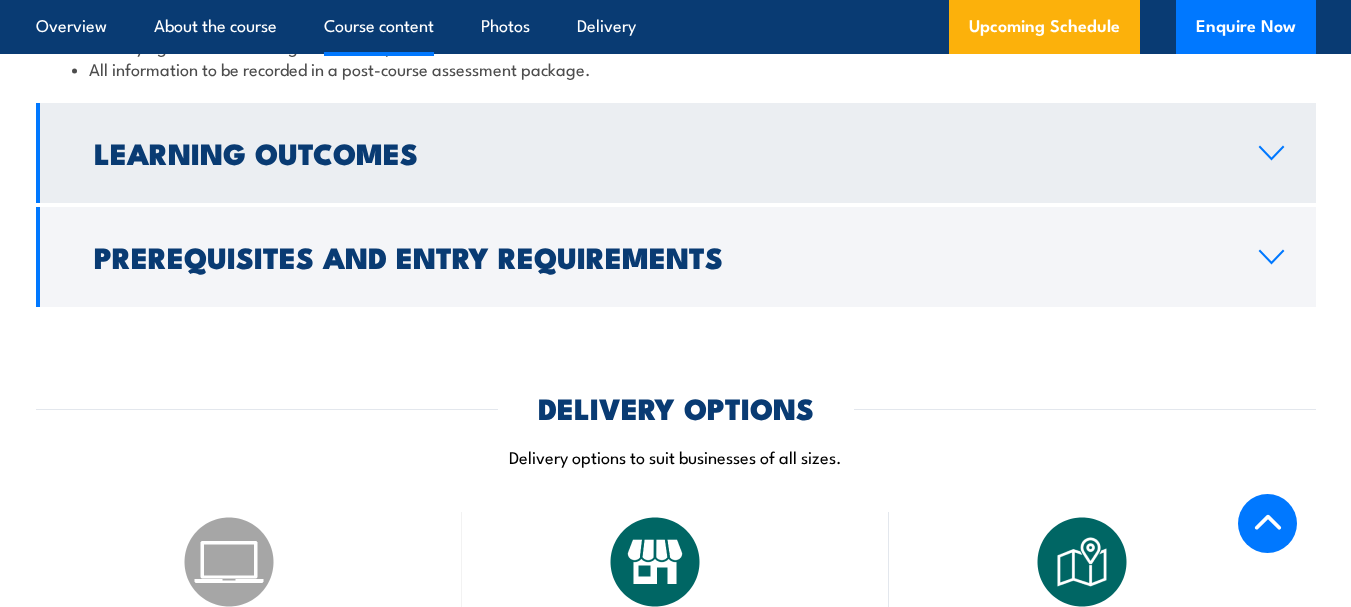 click 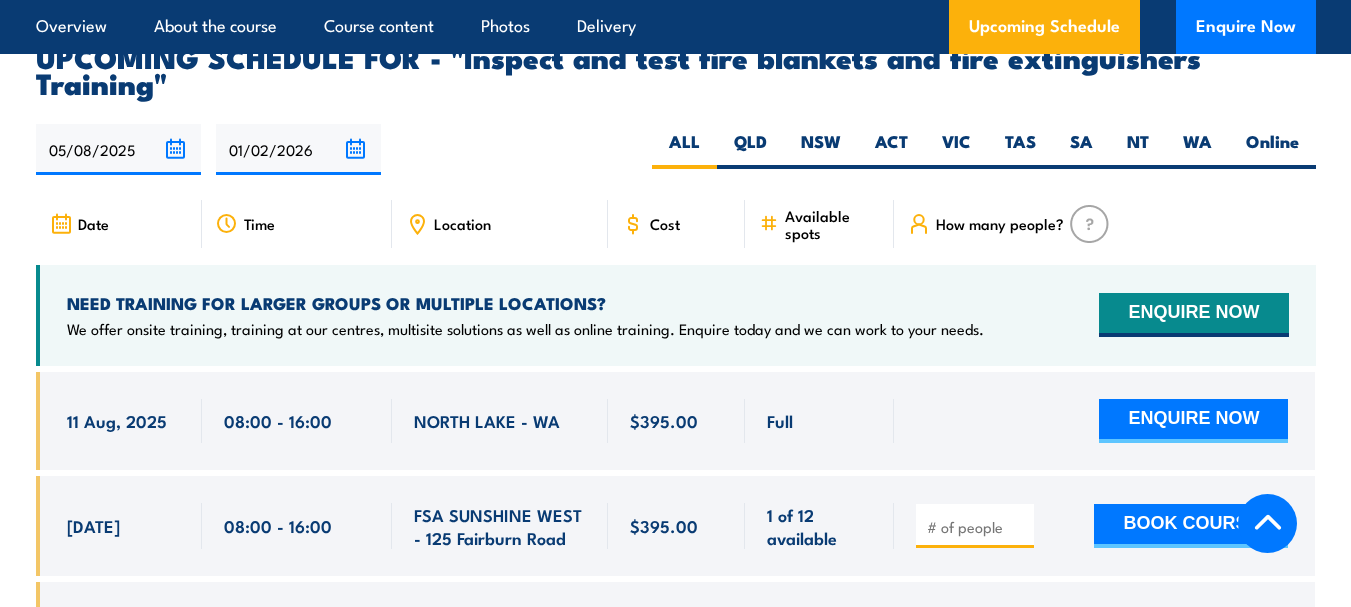 scroll, scrollTop: 3375, scrollLeft: 0, axis: vertical 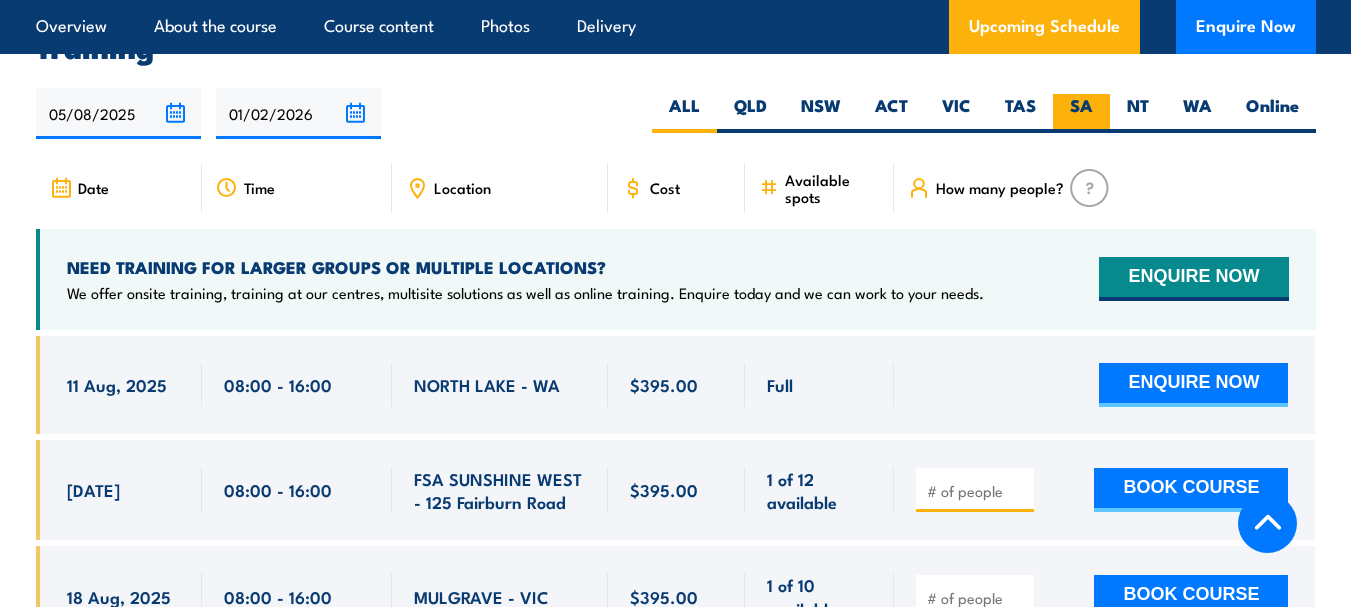 click on "SA" at bounding box center (1081, 113) 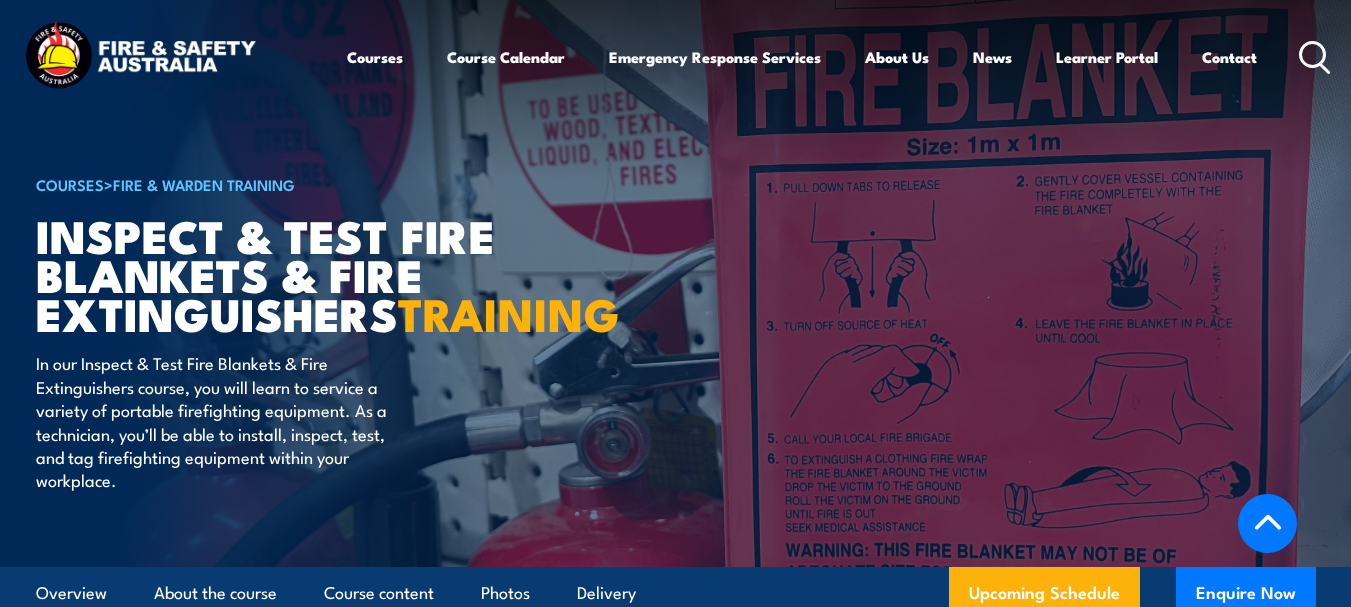 scroll, scrollTop: 3280, scrollLeft: 0, axis: vertical 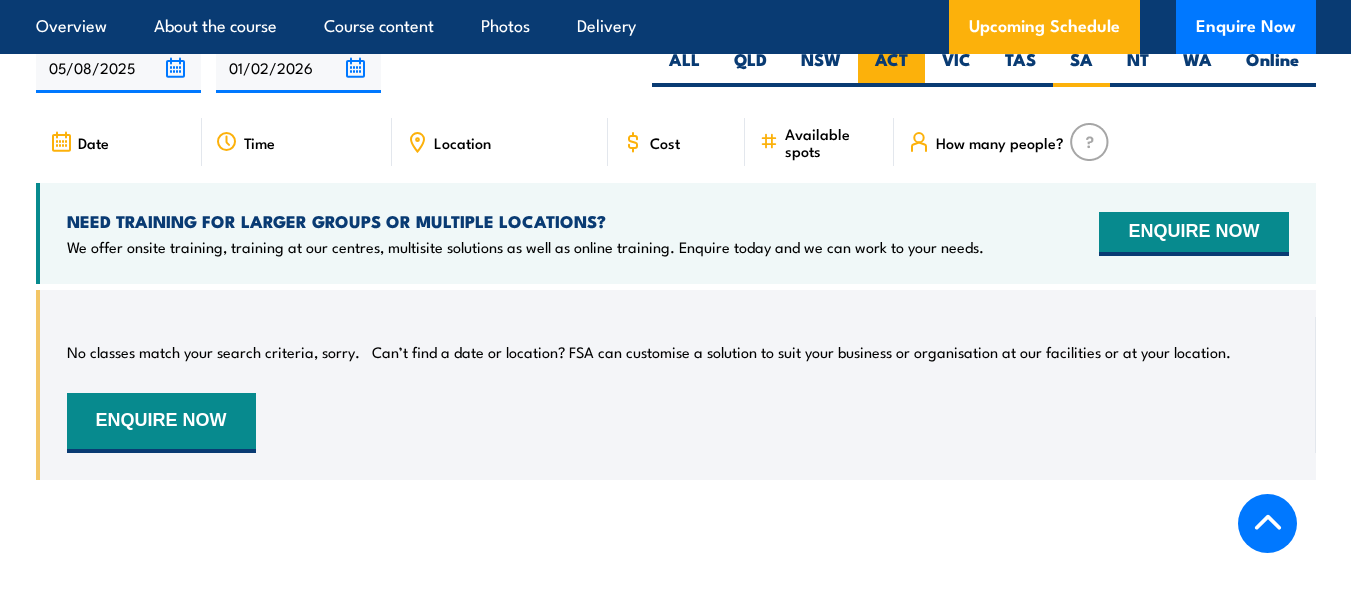 click on "ACT" at bounding box center (891, 67) 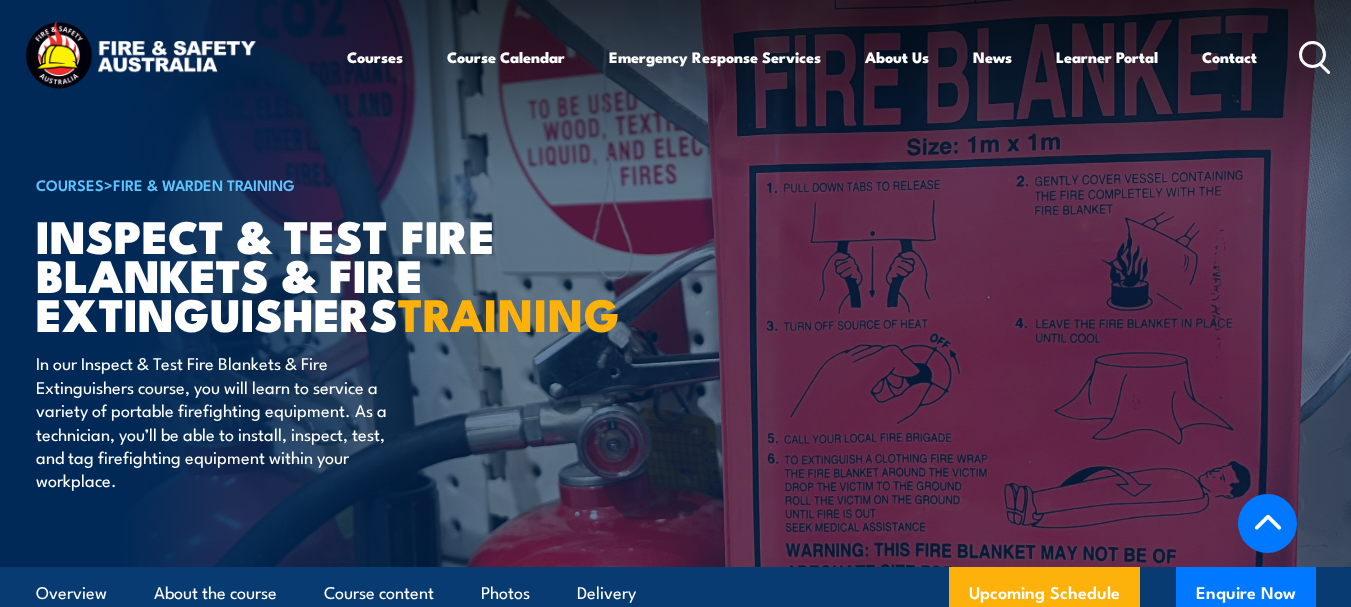 scroll, scrollTop: 3248, scrollLeft: 0, axis: vertical 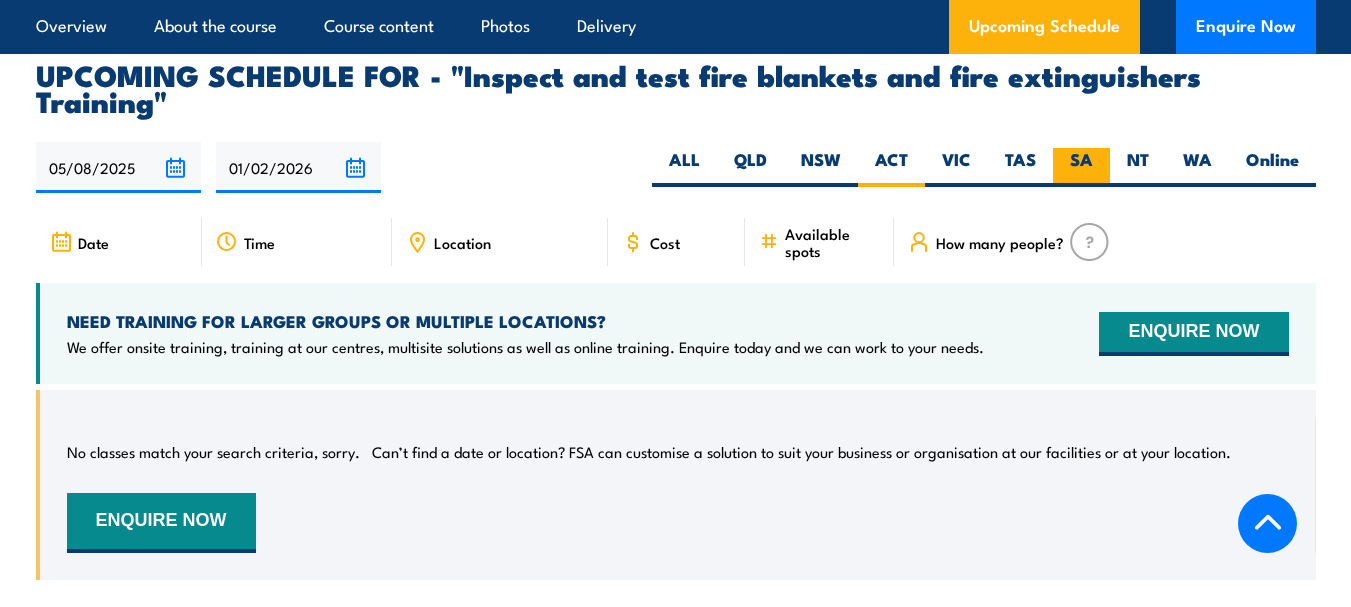 click on "SA" at bounding box center [1081, 167] 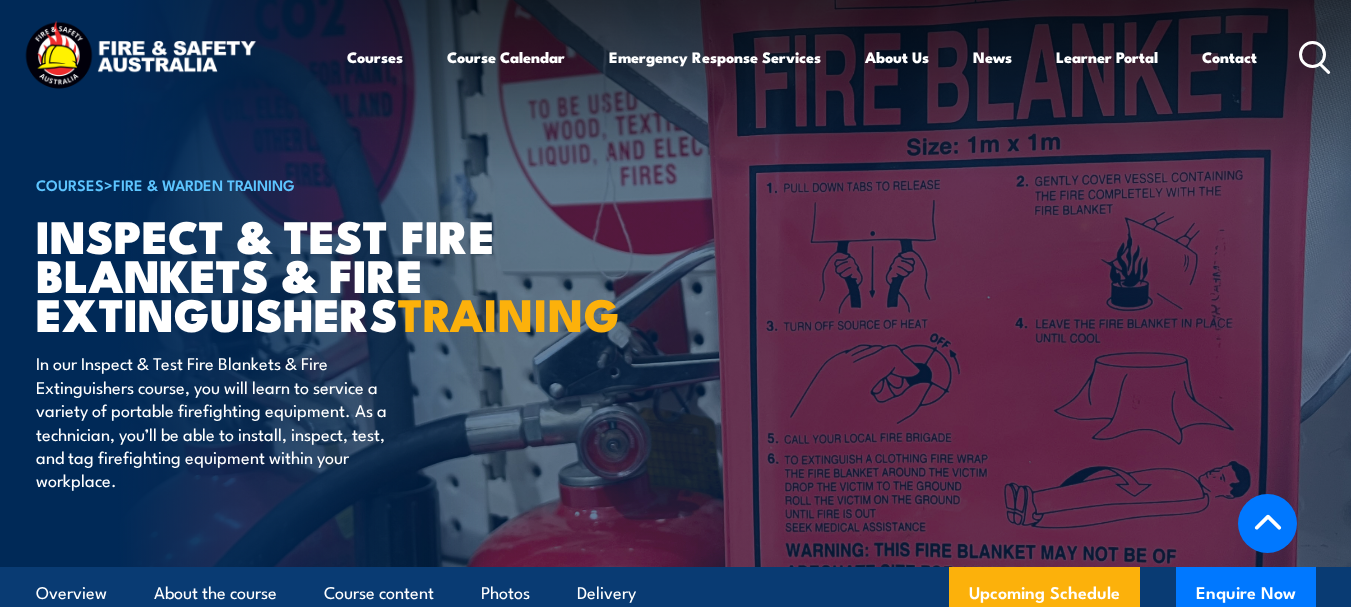 scroll, scrollTop: 3364, scrollLeft: 0, axis: vertical 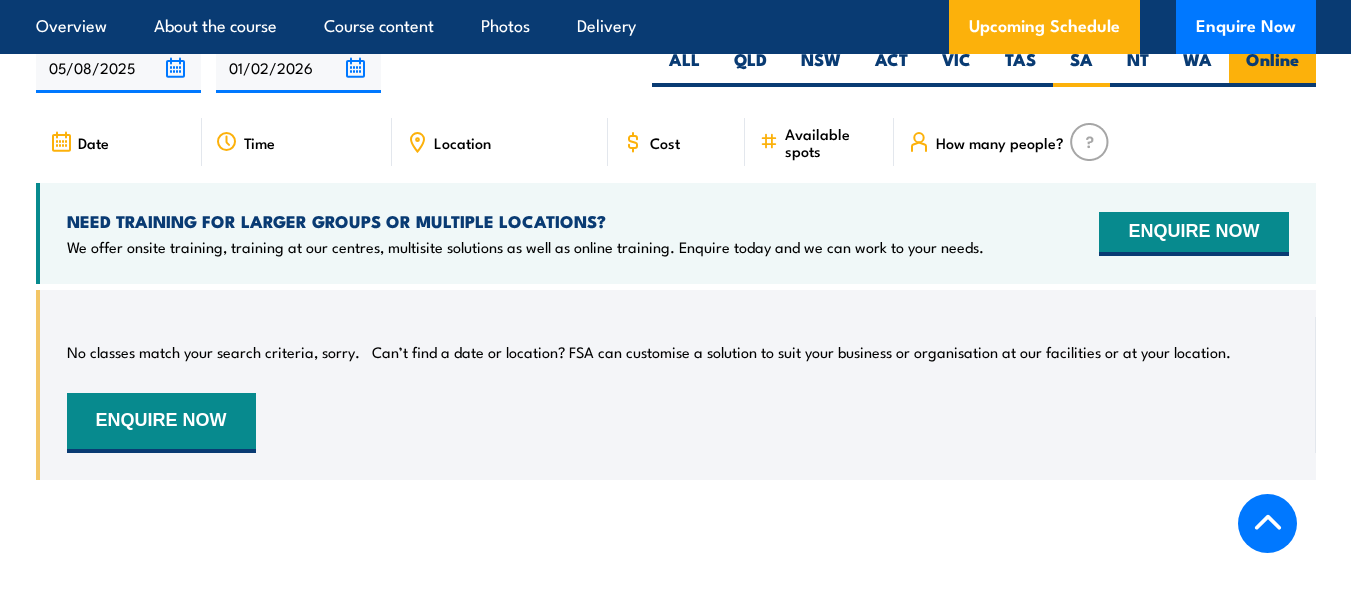 click on "Online" at bounding box center [1272, 67] 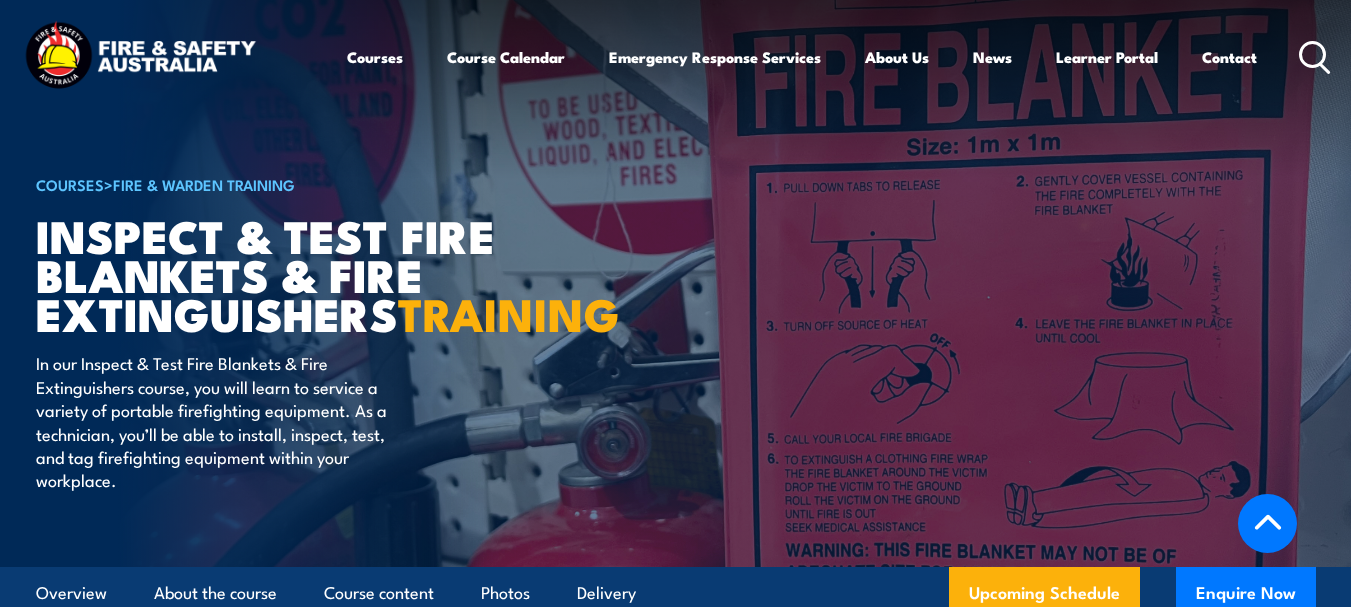 scroll, scrollTop: 3248, scrollLeft: 0, axis: vertical 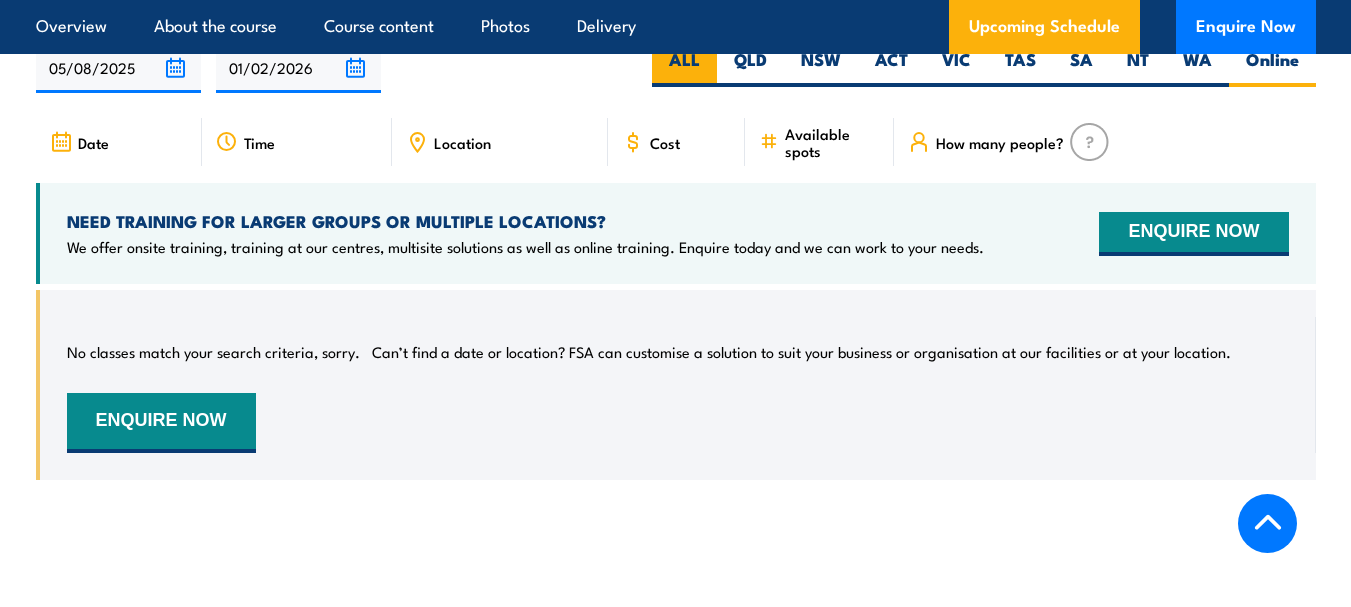 click on "ALL" at bounding box center (684, 67) 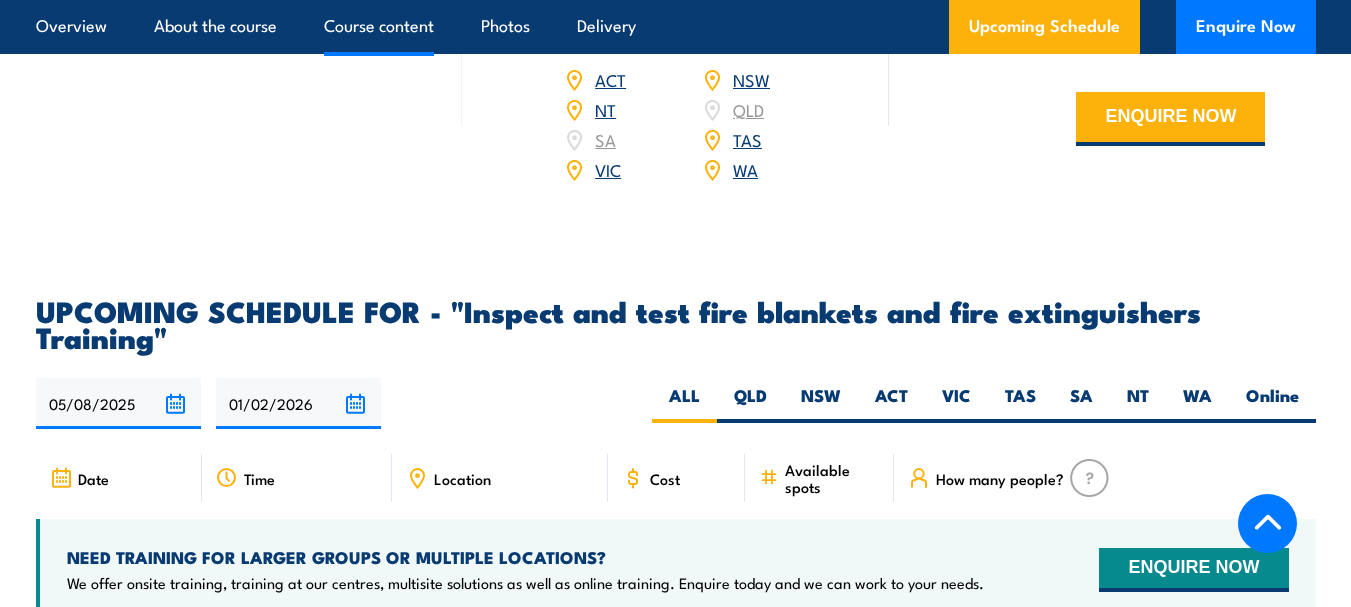 scroll, scrollTop: 0, scrollLeft: 0, axis: both 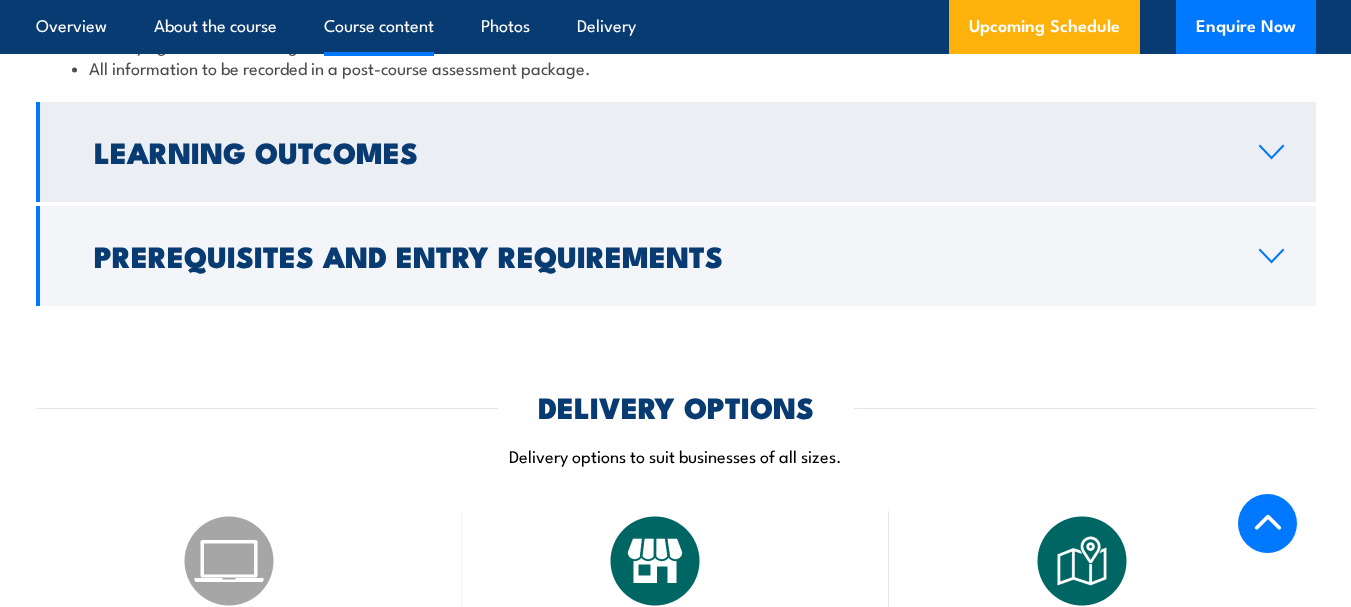 click 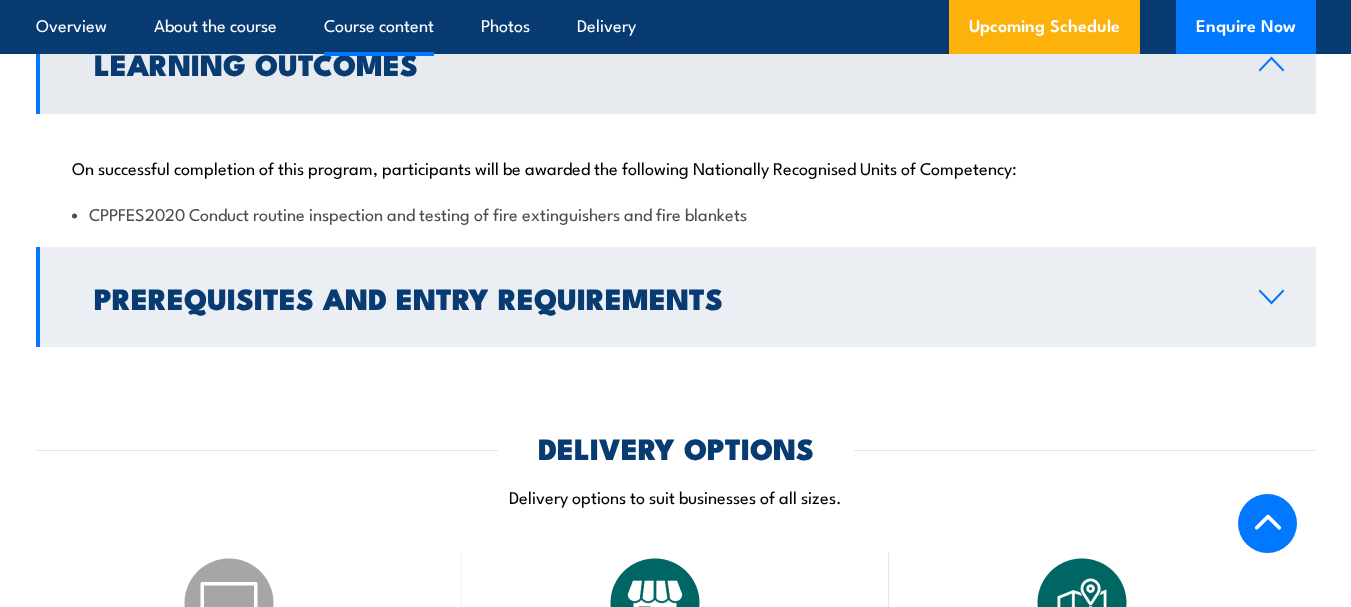 scroll, scrollTop: 2020, scrollLeft: 0, axis: vertical 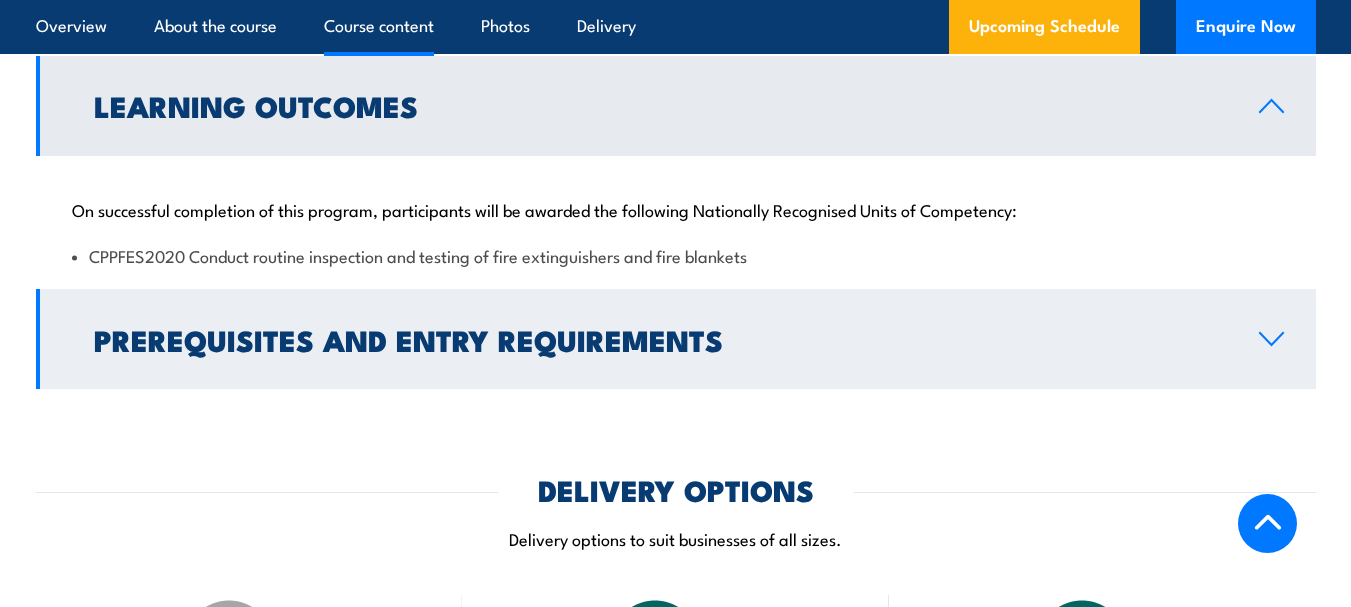 click 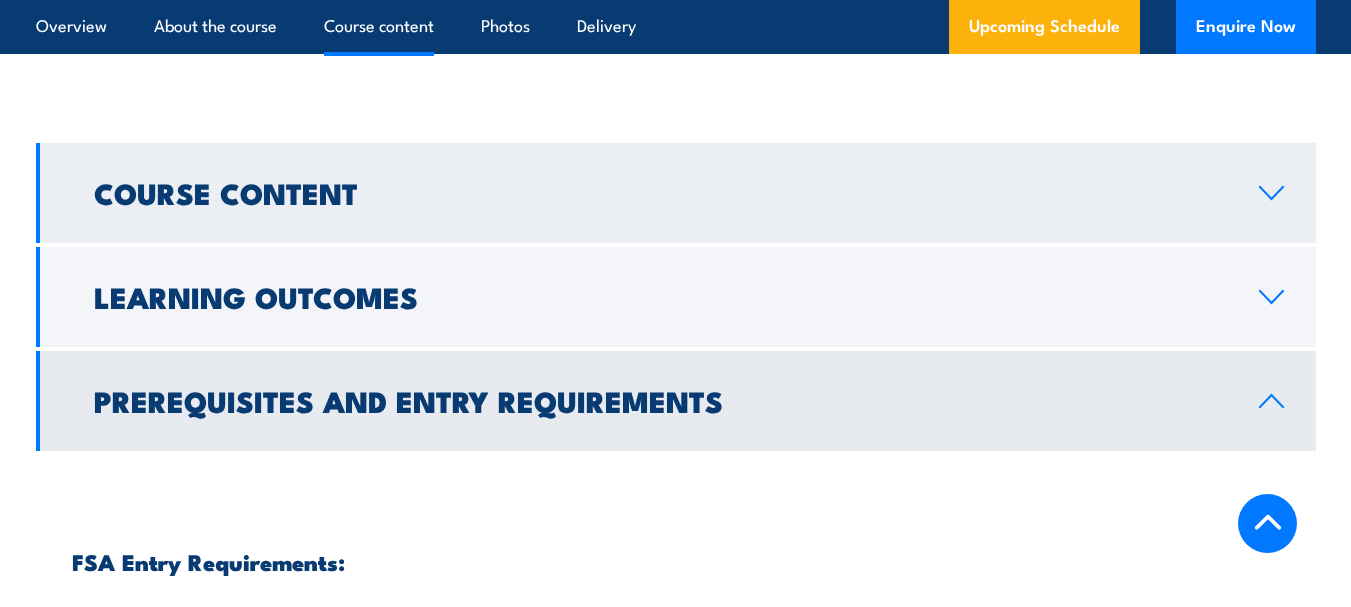 scroll, scrollTop: 1820, scrollLeft: 0, axis: vertical 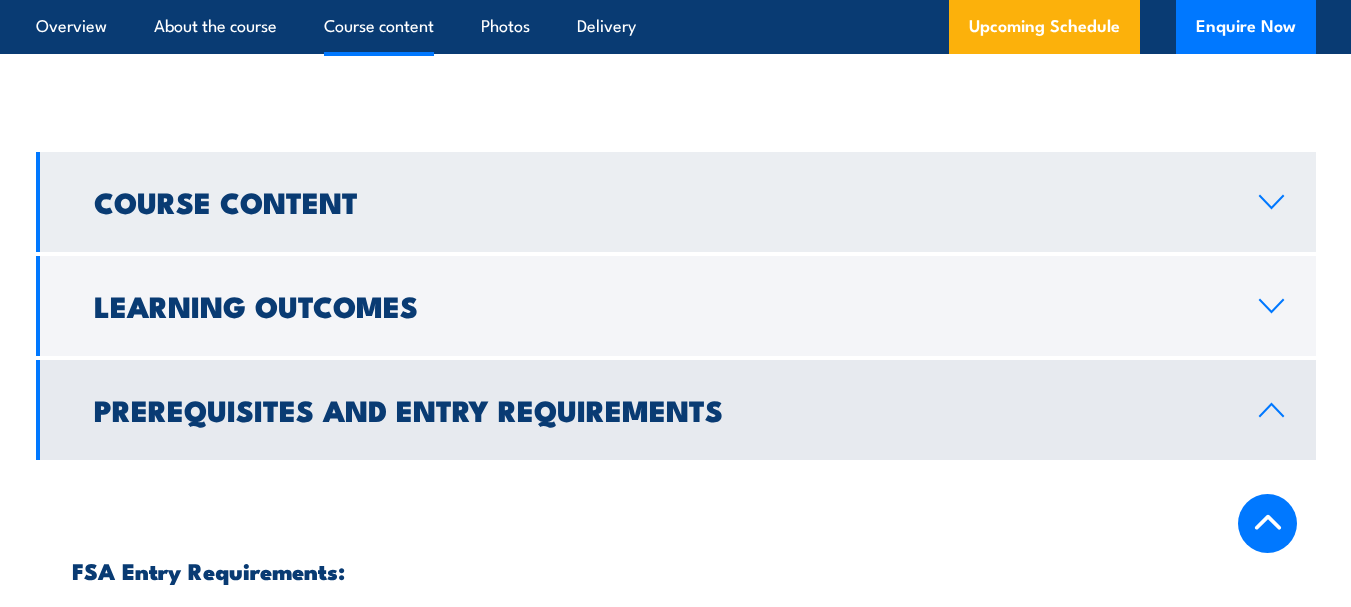 click 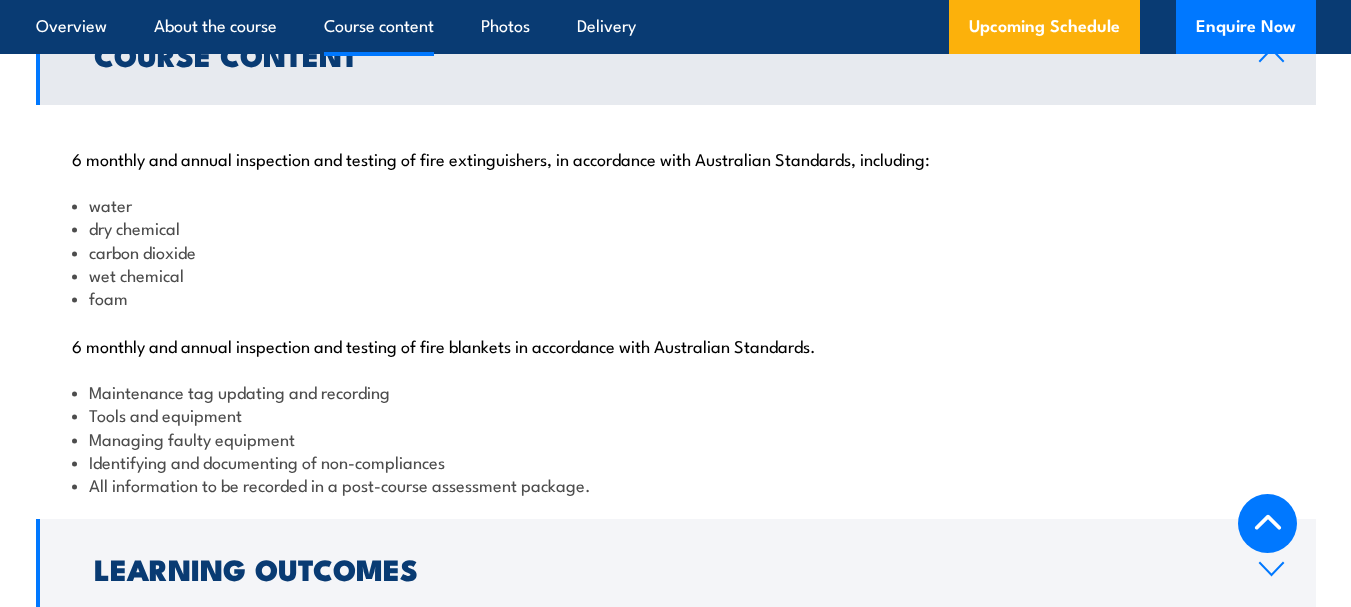 scroll, scrollTop: 1920, scrollLeft: 0, axis: vertical 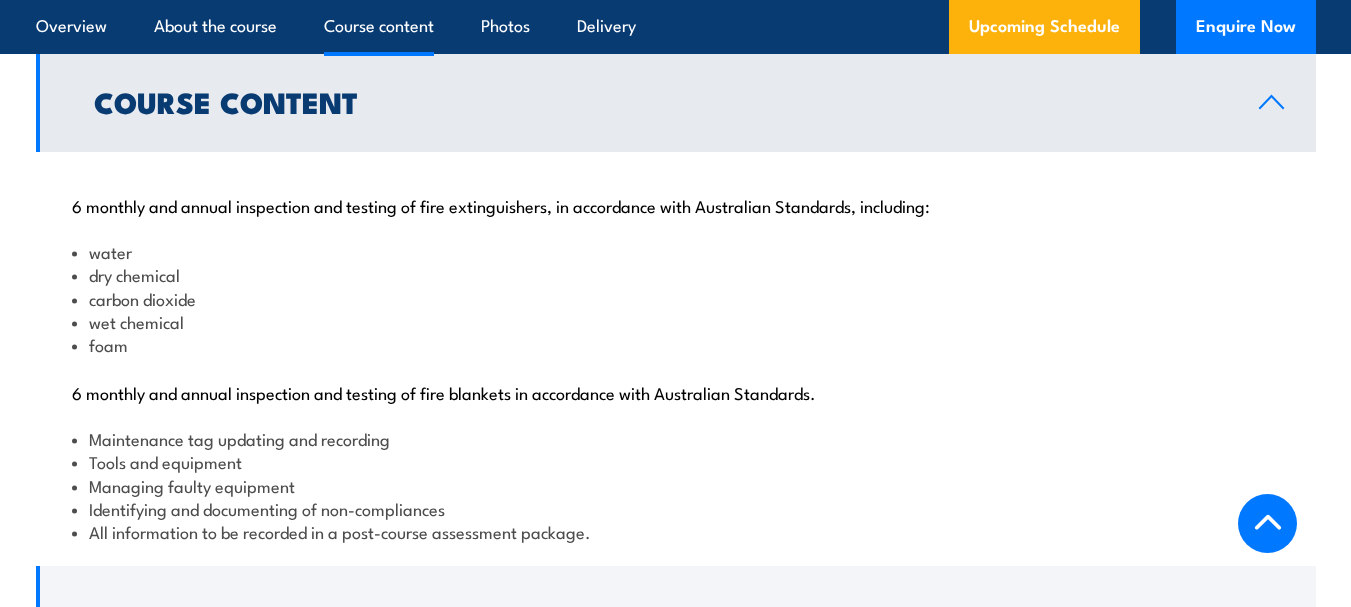 click 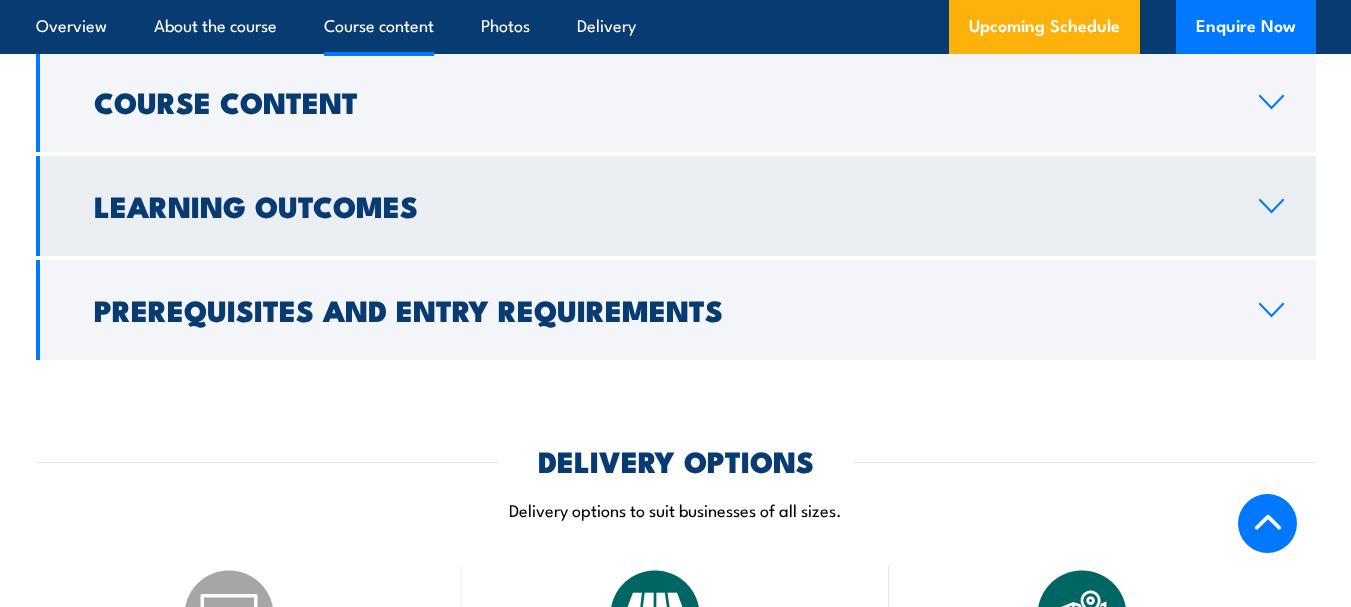 click 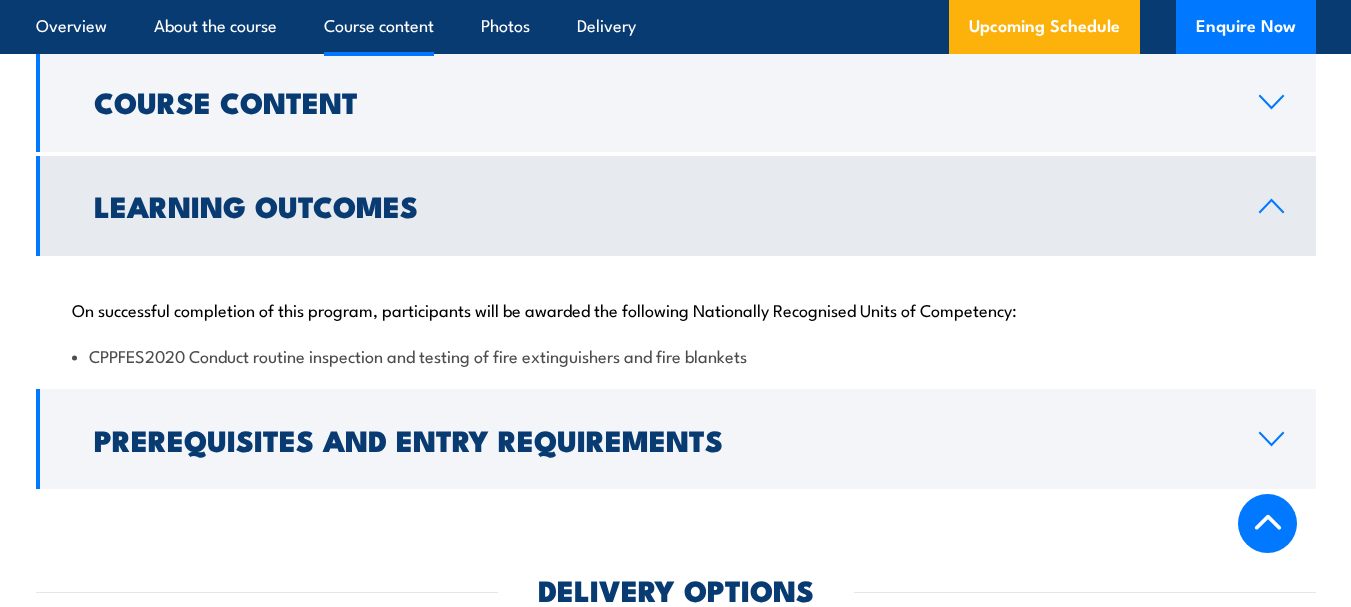 click on "Learning Outcomes" at bounding box center (676, 206) 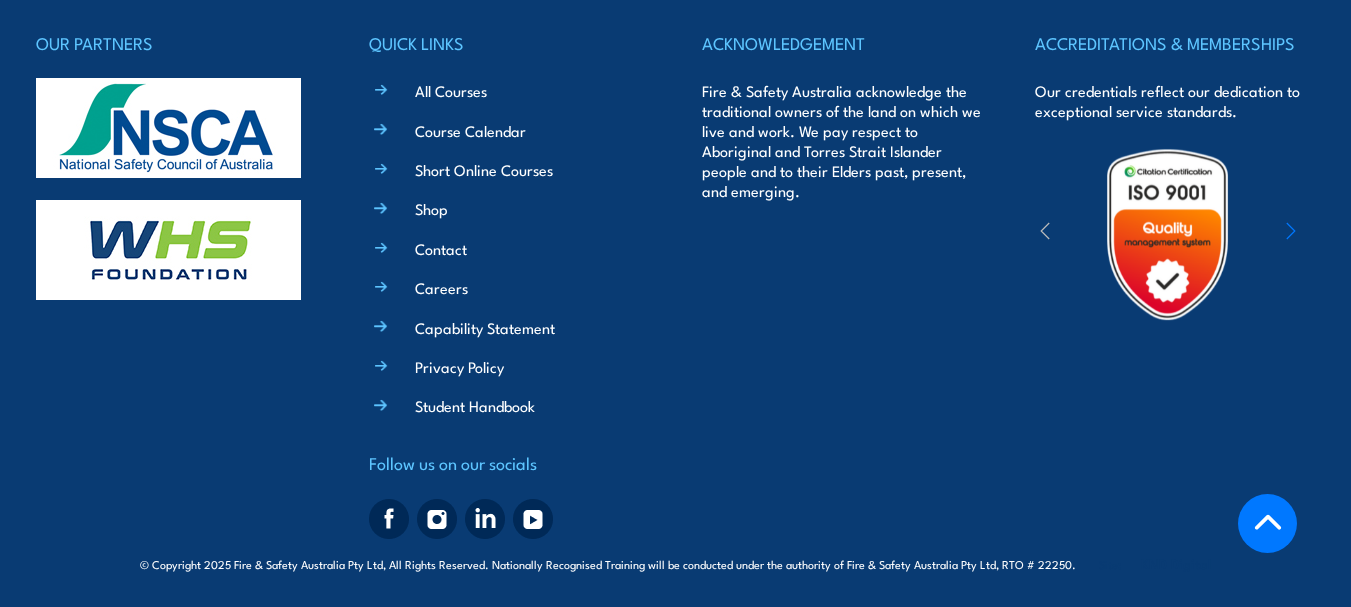 scroll, scrollTop: 5281, scrollLeft: 0, axis: vertical 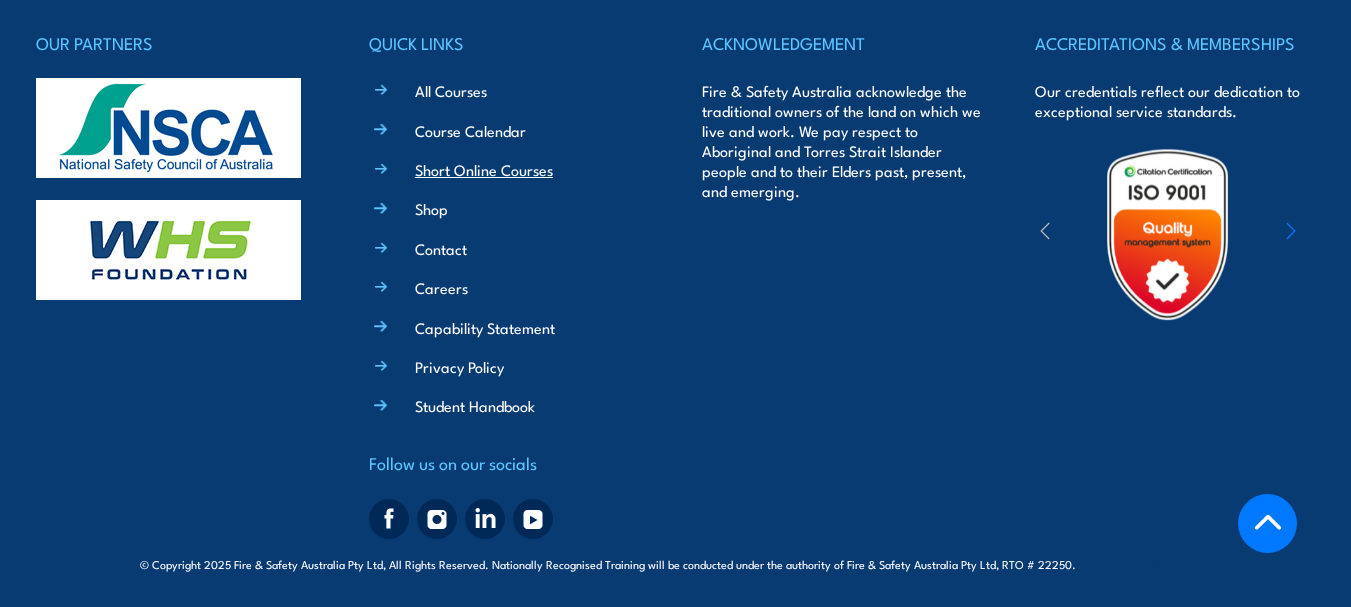 click on "Short Online Courses" at bounding box center (484, 169) 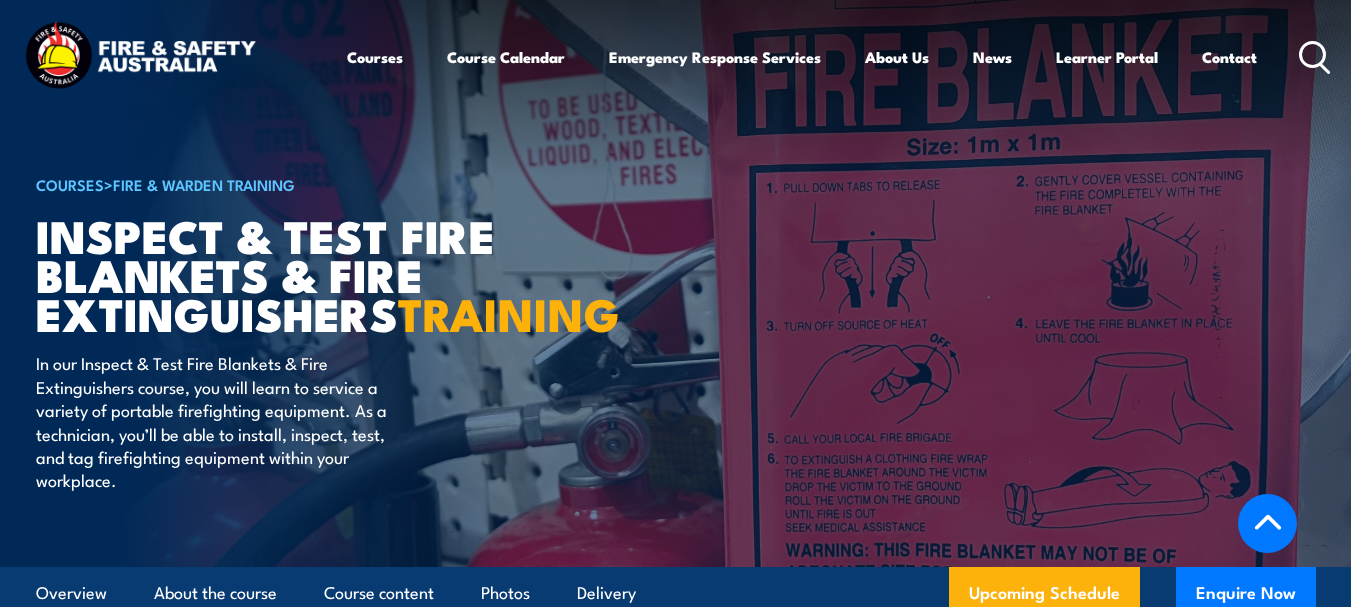 scroll, scrollTop: 5691, scrollLeft: 0, axis: vertical 